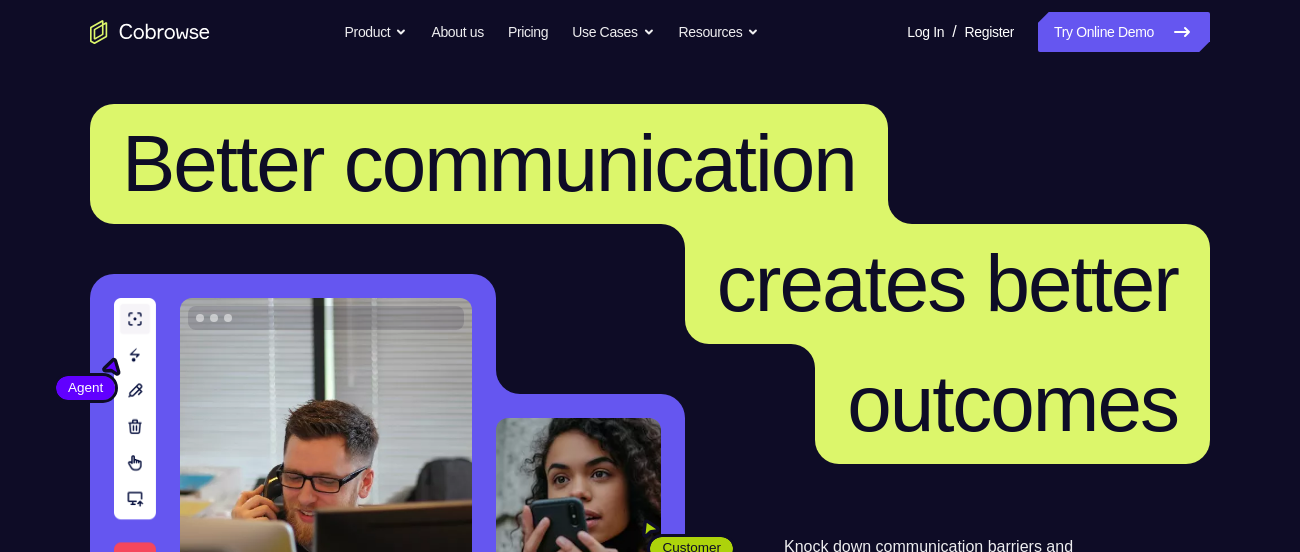 click on "Try Online Demo" at bounding box center (1124, 32) 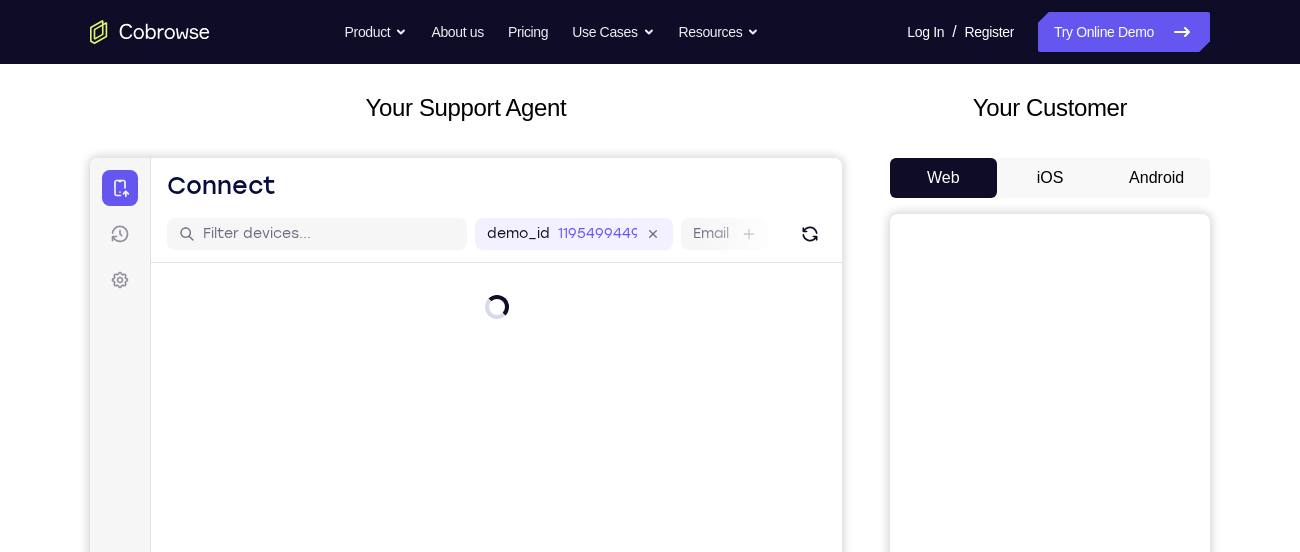 scroll, scrollTop: 101, scrollLeft: 0, axis: vertical 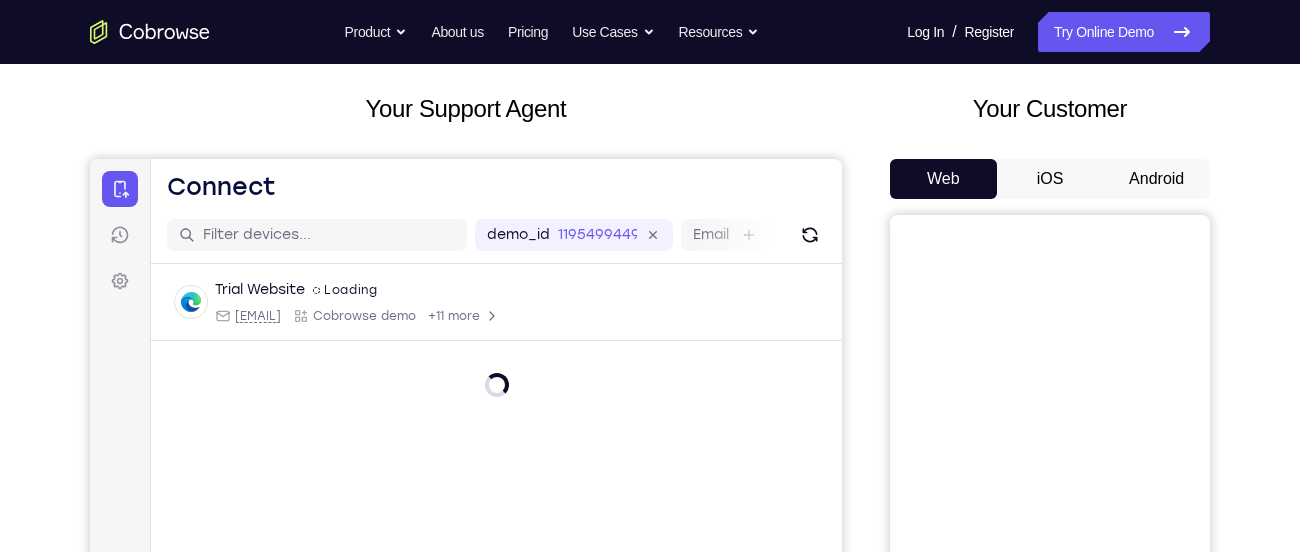 click on "Android" at bounding box center [1156, 179] 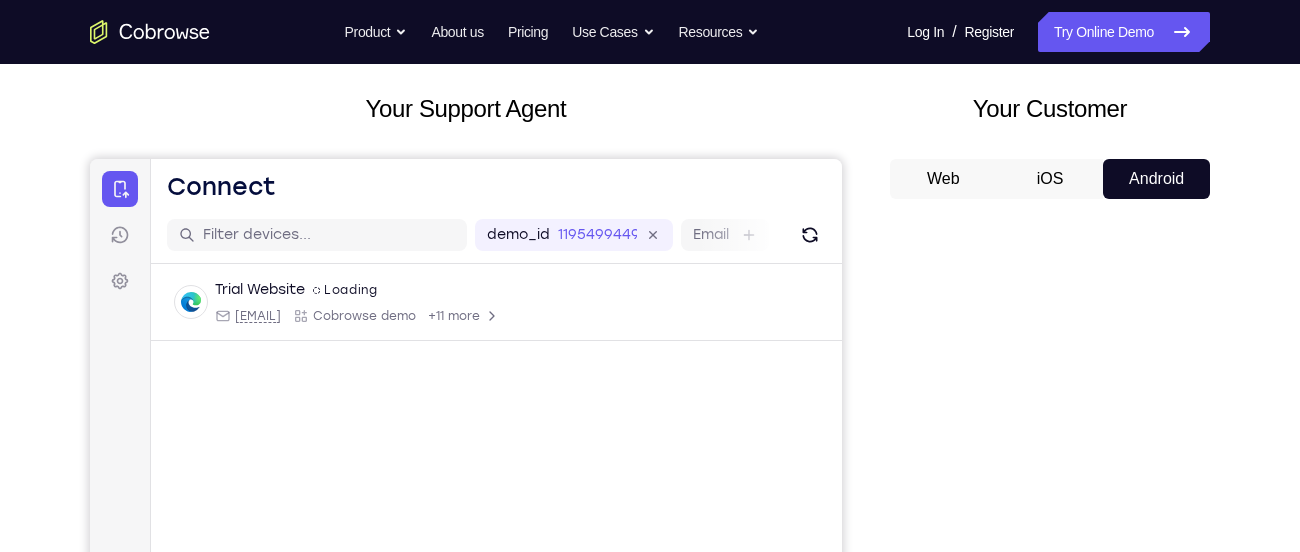 click on "Android" at bounding box center [1156, 179] 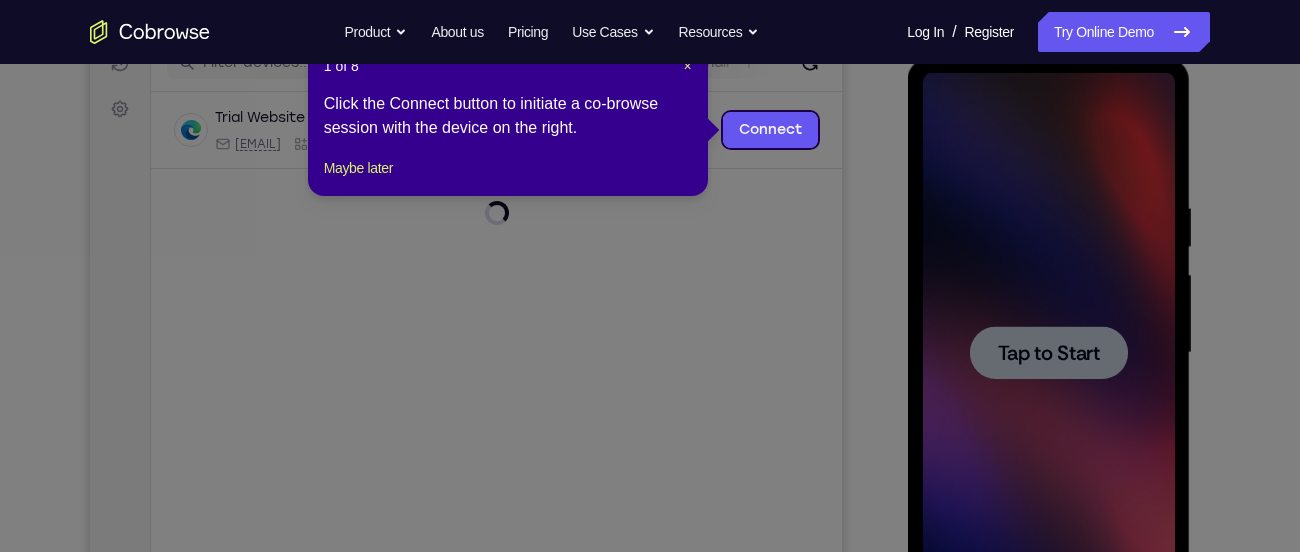 scroll, scrollTop: 0, scrollLeft: 0, axis: both 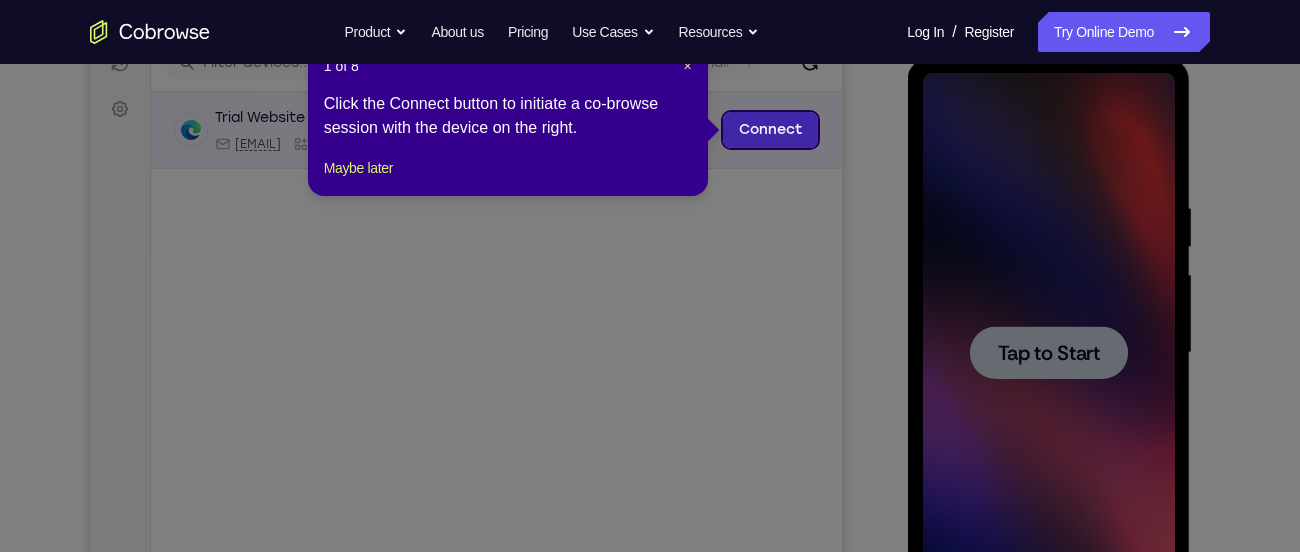 click on "Connect" at bounding box center [770, 130] 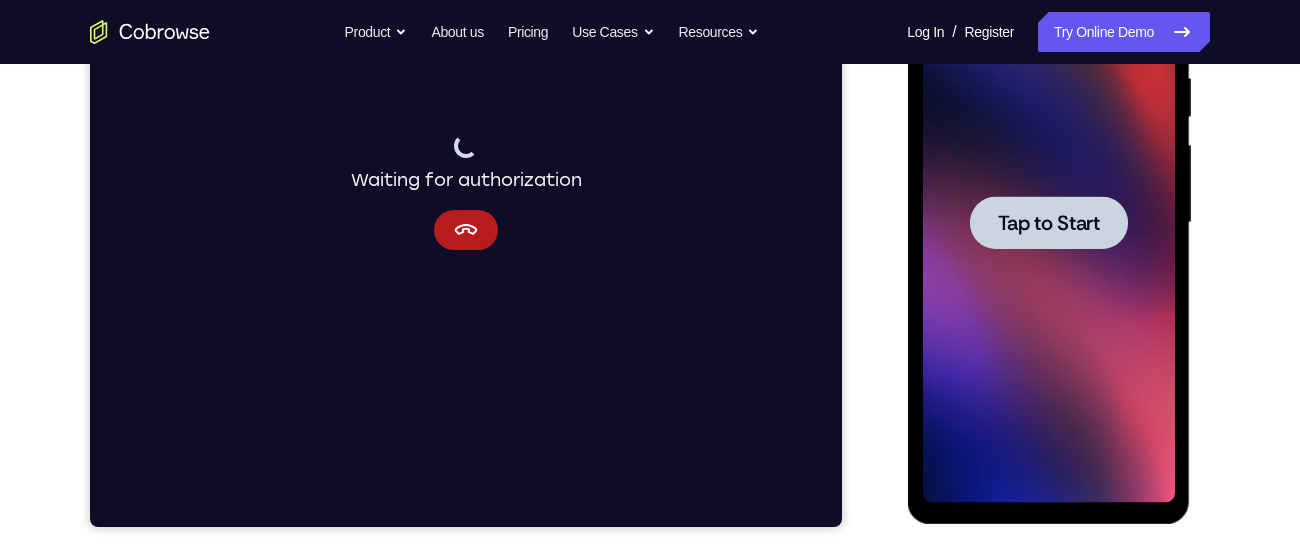 scroll, scrollTop: 405, scrollLeft: 0, axis: vertical 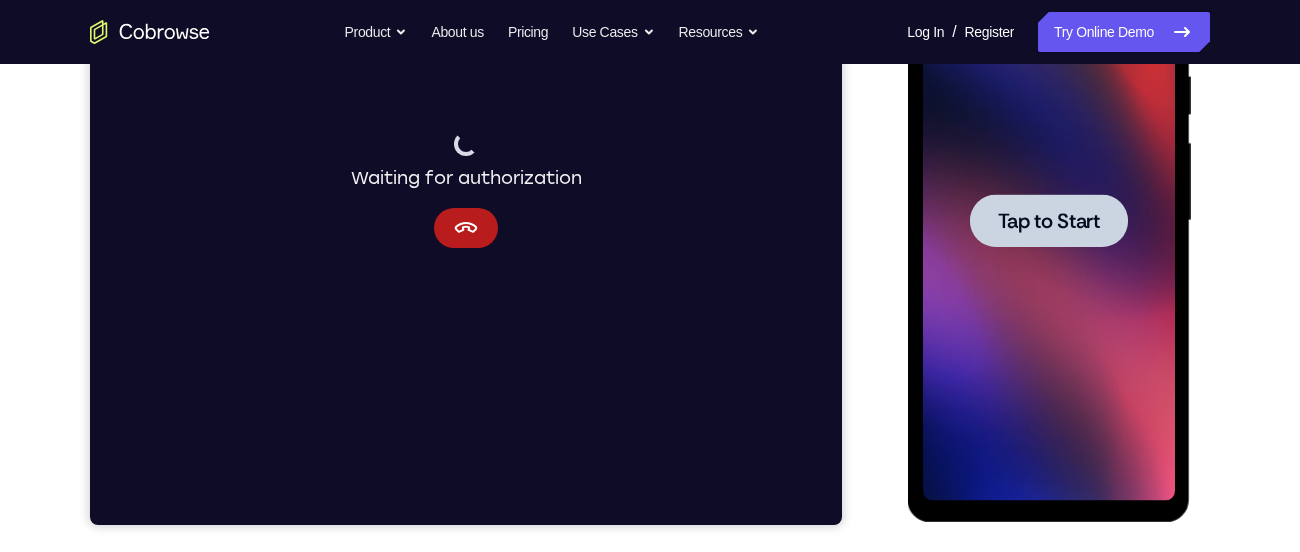 click at bounding box center (1048, 220) 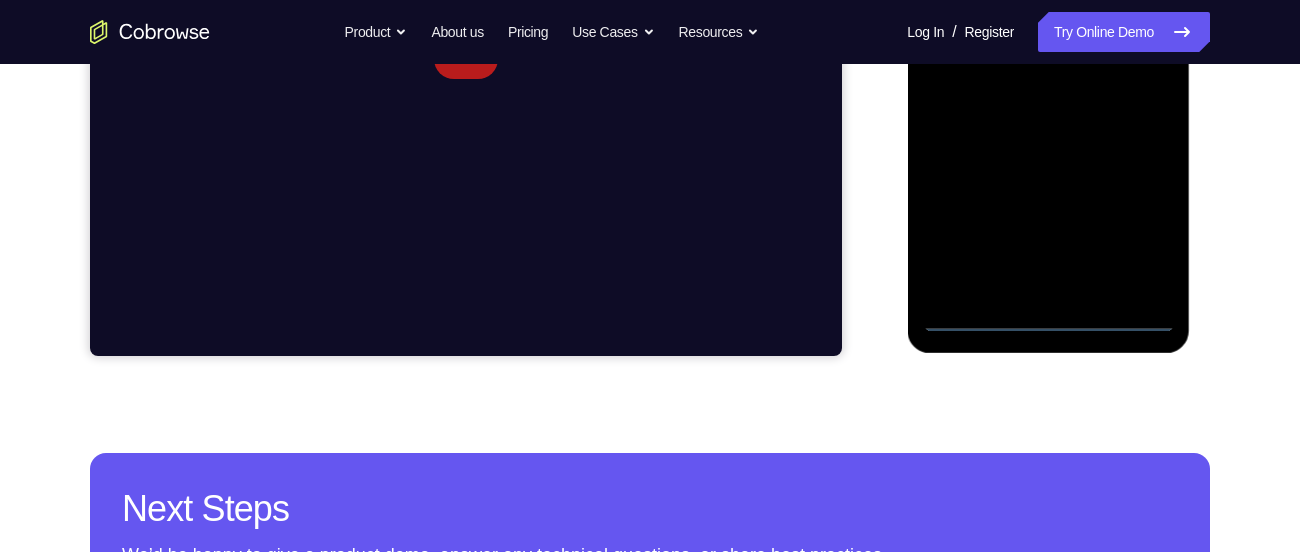 scroll, scrollTop: 575, scrollLeft: 0, axis: vertical 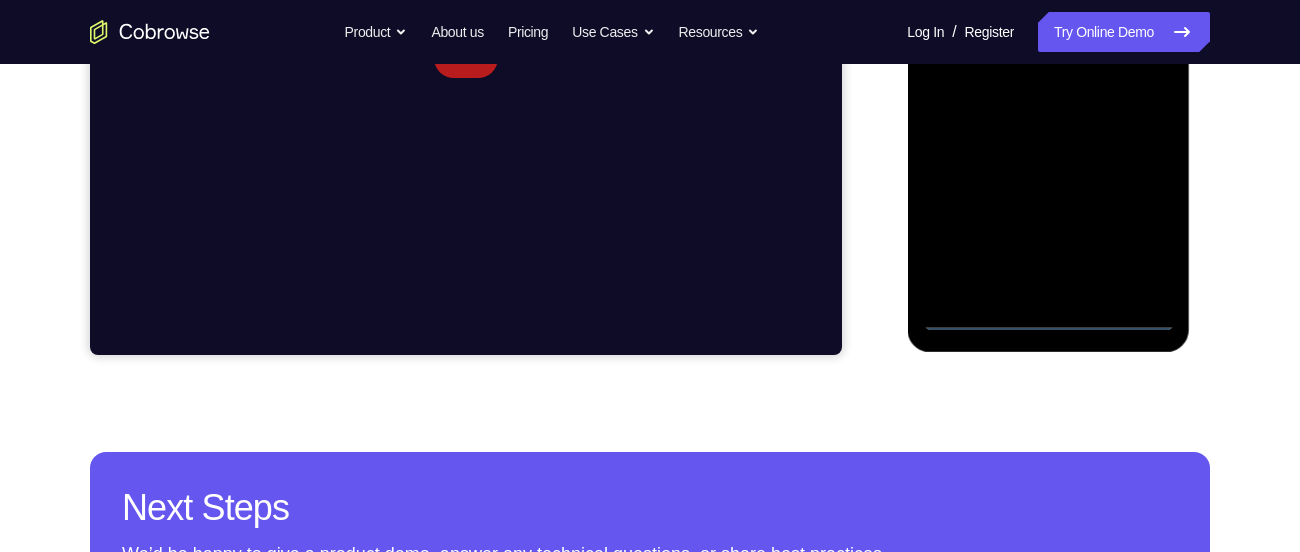 click at bounding box center (1048, 51) 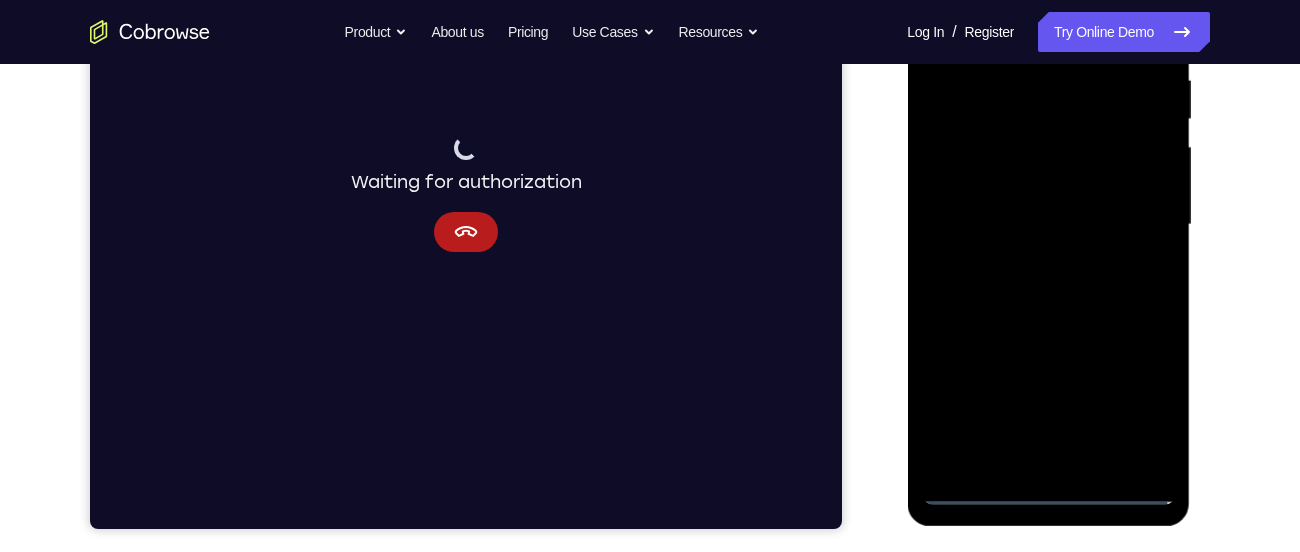 scroll, scrollTop: 402, scrollLeft: 0, axis: vertical 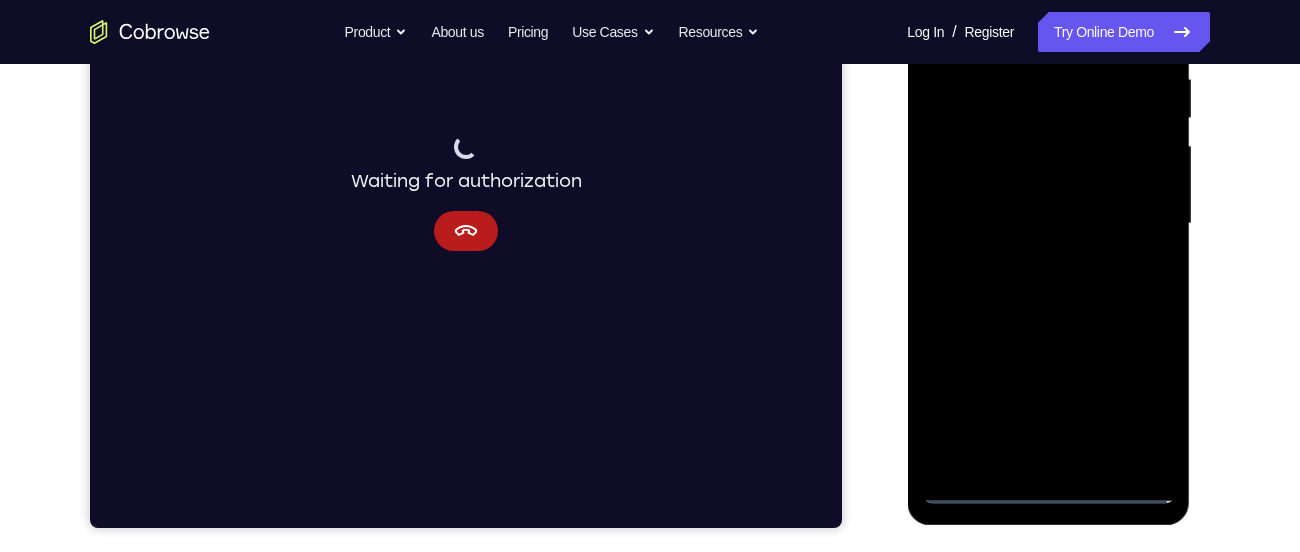 click at bounding box center (1048, 224) 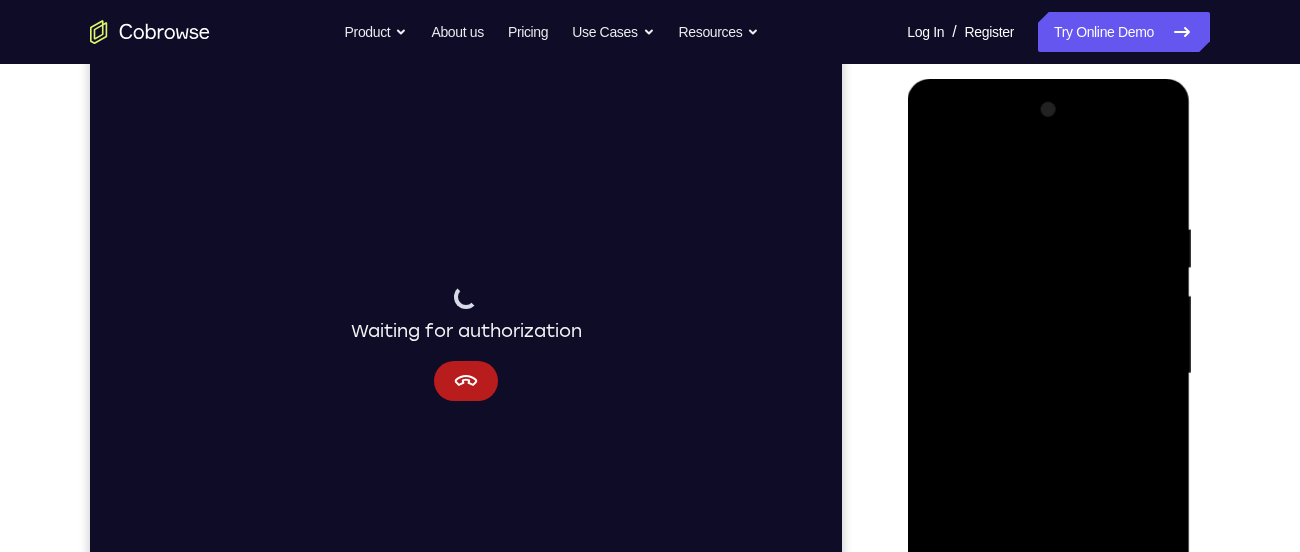 scroll, scrollTop: 249, scrollLeft: 0, axis: vertical 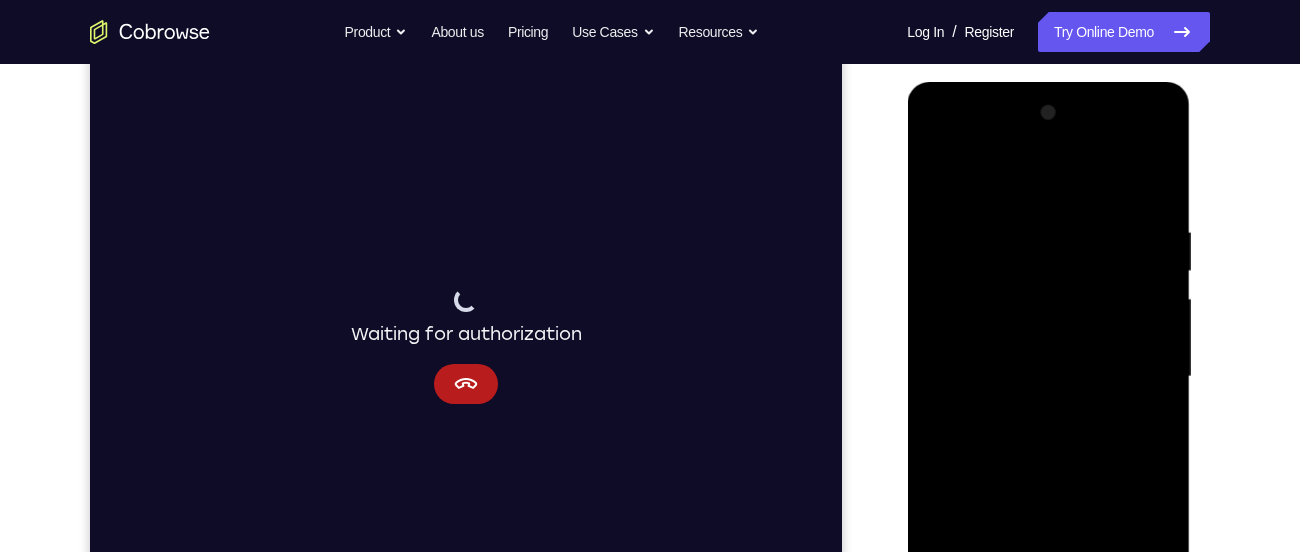 click at bounding box center (1048, 377) 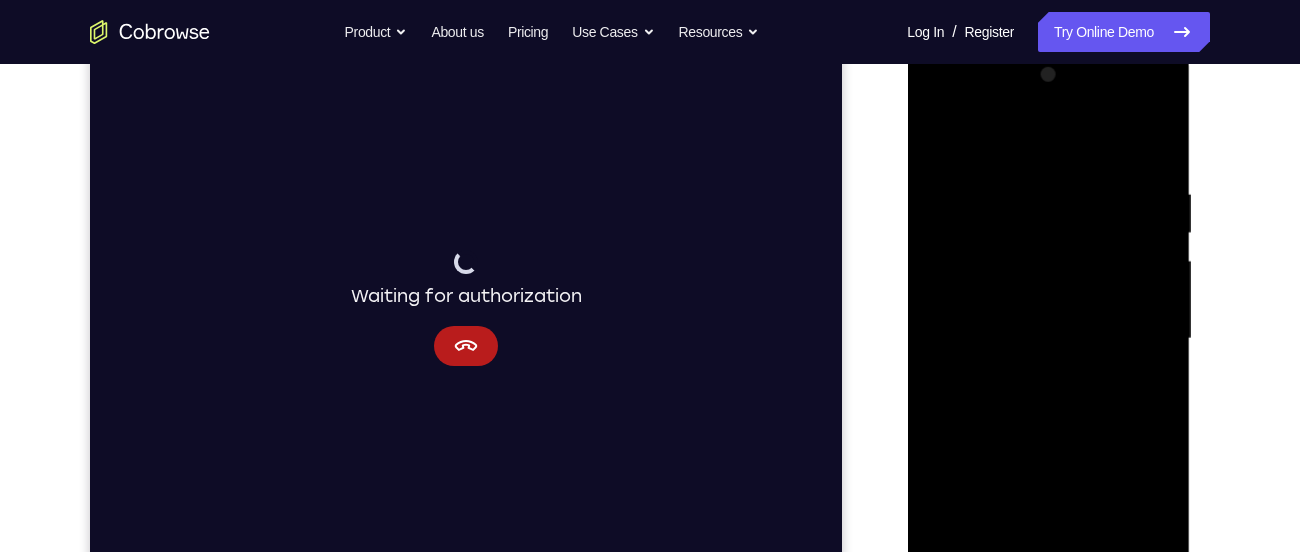 scroll, scrollTop: 304, scrollLeft: 0, axis: vertical 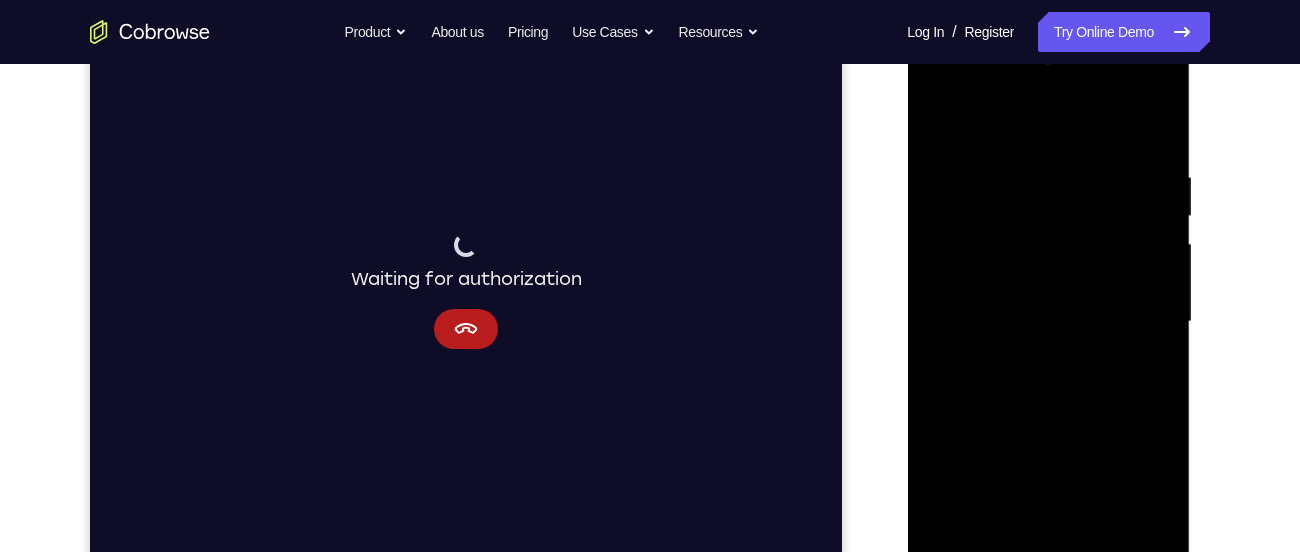 click at bounding box center (1048, 322) 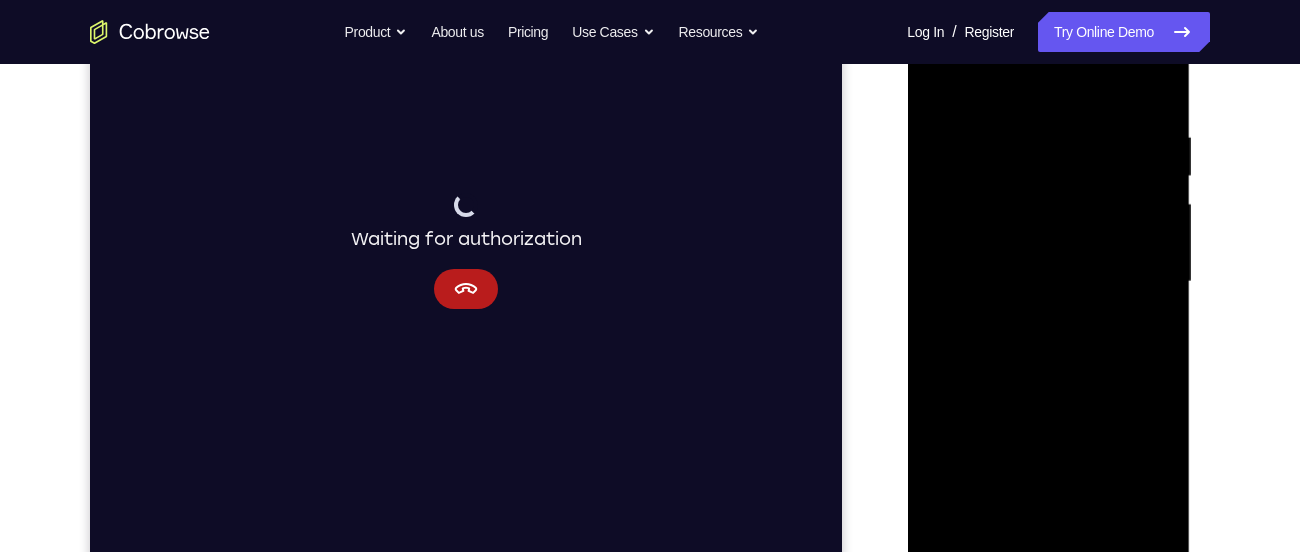 scroll, scrollTop: 345, scrollLeft: 0, axis: vertical 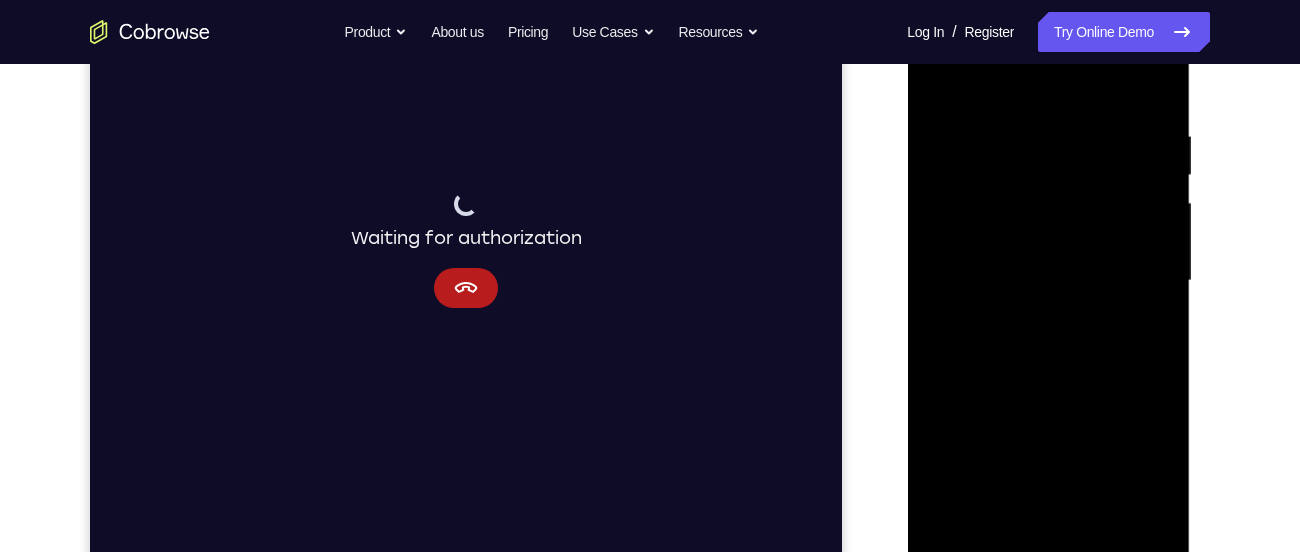 drag, startPoint x: 1026, startPoint y: 361, endPoint x: 1015, endPoint y: 298, distance: 63.953106 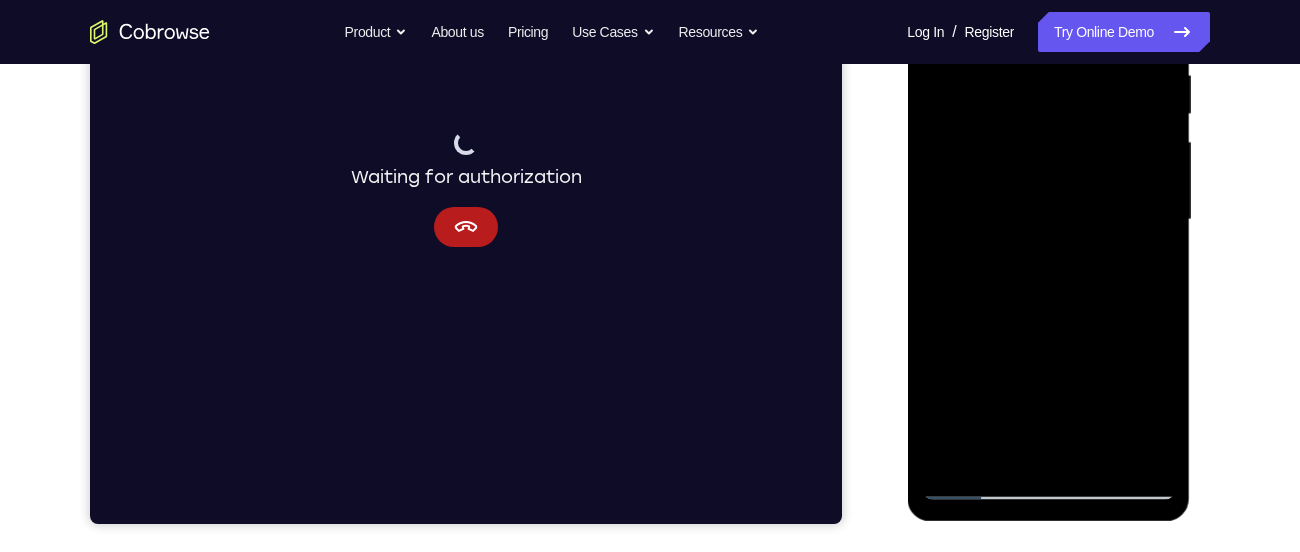 scroll, scrollTop: 407, scrollLeft: 0, axis: vertical 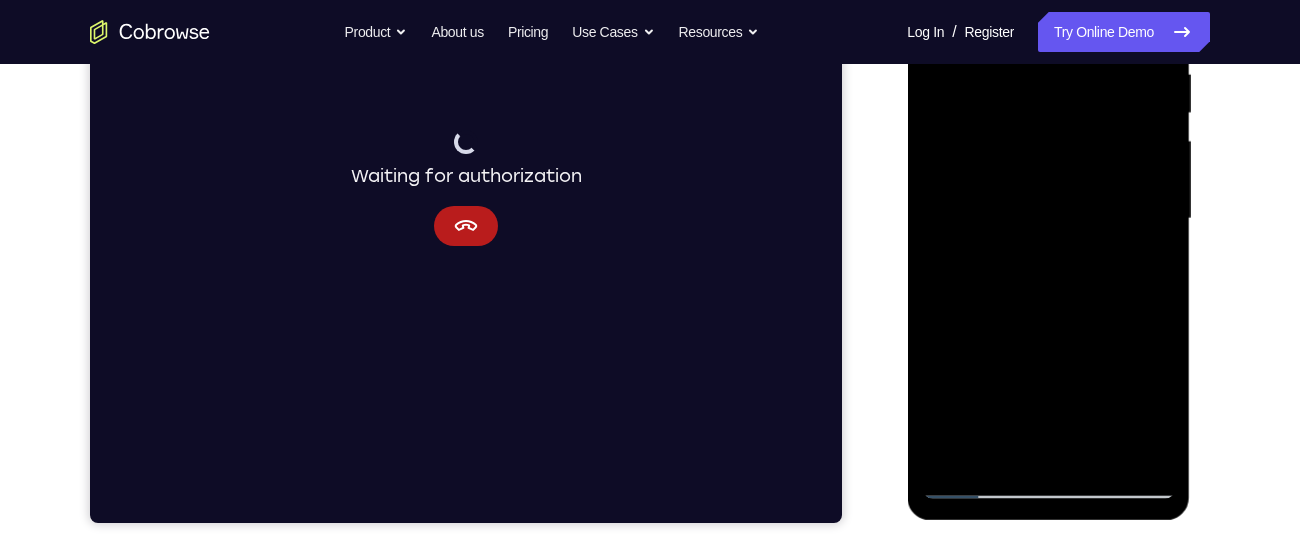 drag, startPoint x: 1049, startPoint y: 443, endPoint x: 1034, endPoint y: 242, distance: 201.55893 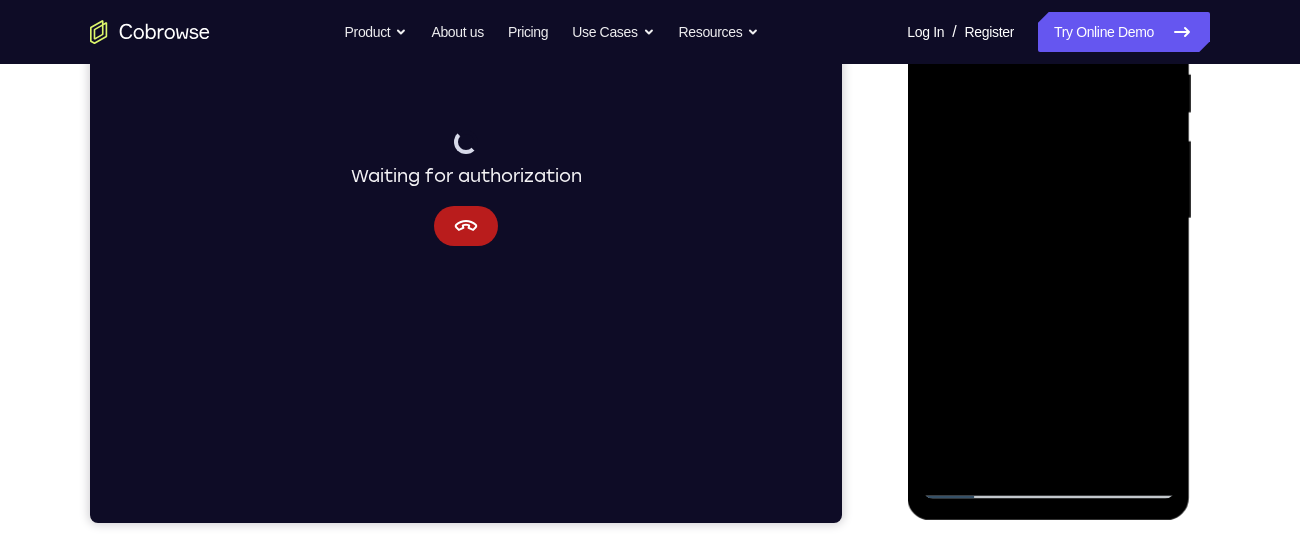 drag, startPoint x: 1076, startPoint y: 451, endPoint x: 1039, endPoint y: 325, distance: 131.32022 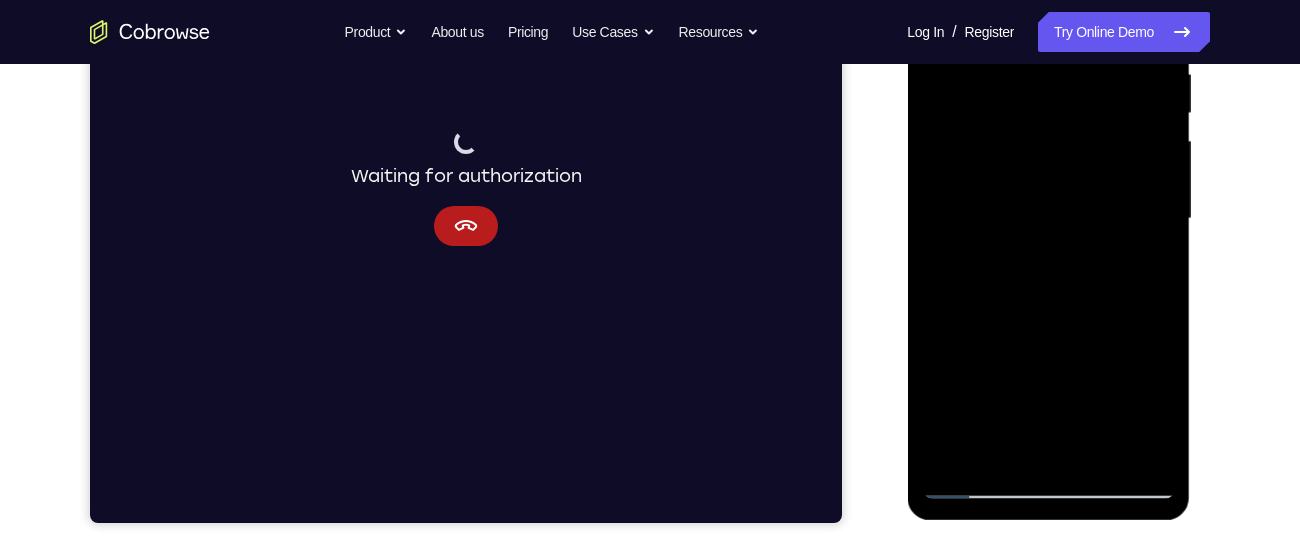 drag, startPoint x: 1087, startPoint y: 412, endPoint x: 1064, endPoint y: 244, distance: 169.5671 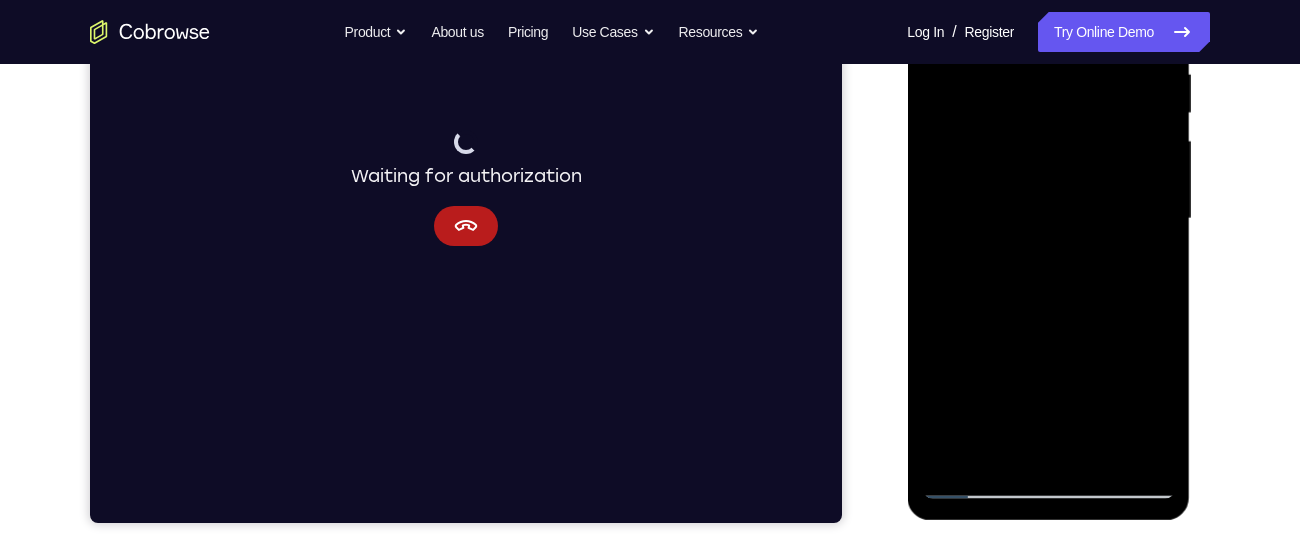 drag, startPoint x: 1103, startPoint y: 413, endPoint x: 1070, endPoint y: 250, distance: 166.30695 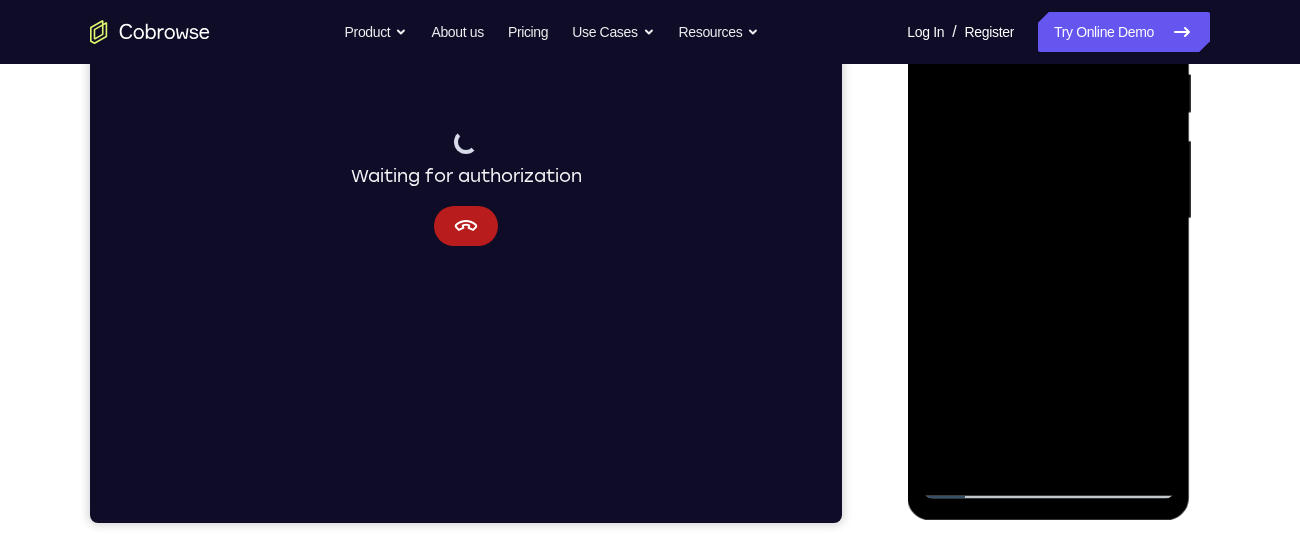 drag, startPoint x: 1093, startPoint y: 425, endPoint x: 1082, endPoint y: 279, distance: 146.4138 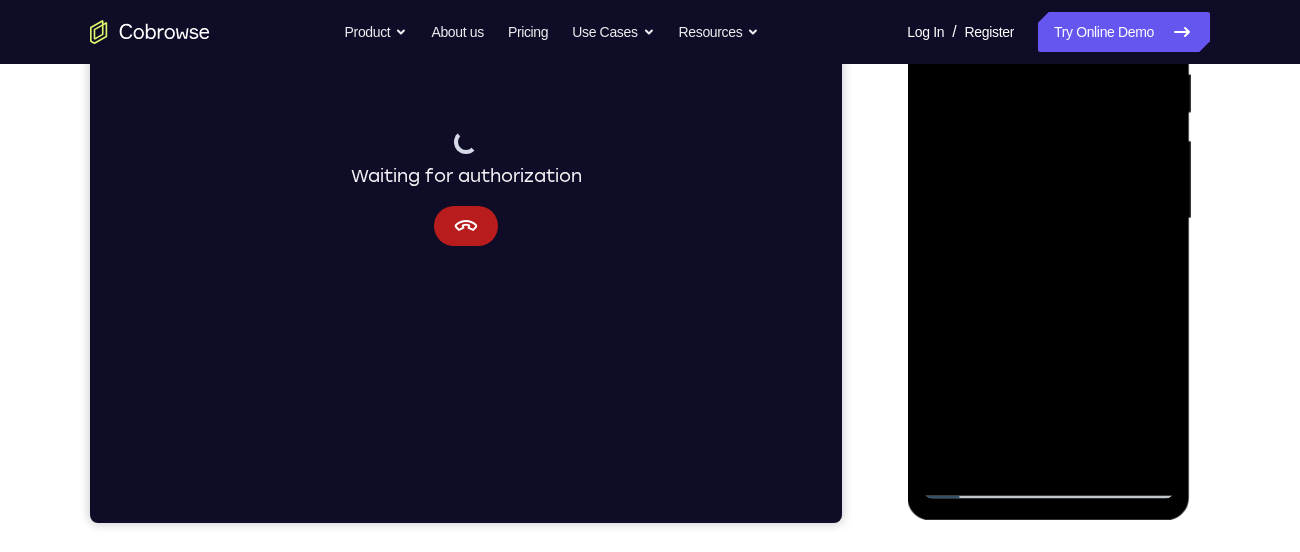 drag, startPoint x: 1082, startPoint y: 439, endPoint x: 1052, endPoint y: 246, distance: 195.31769 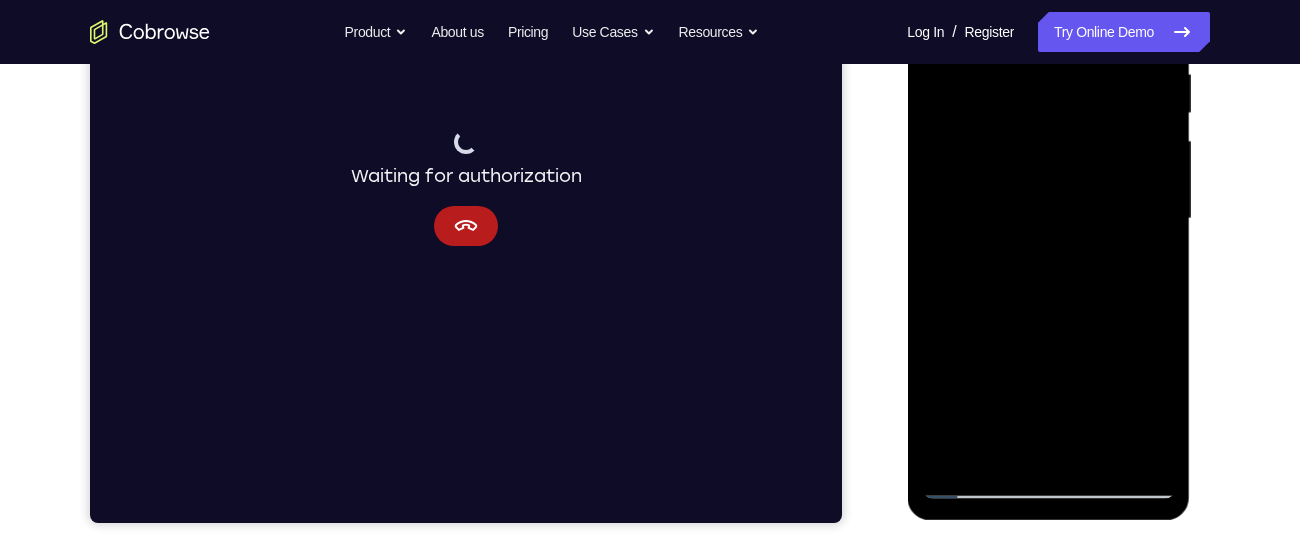 drag, startPoint x: 1089, startPoint y: 441, endPoint x: 1061, endPoint y: 267, distance: 176.23848 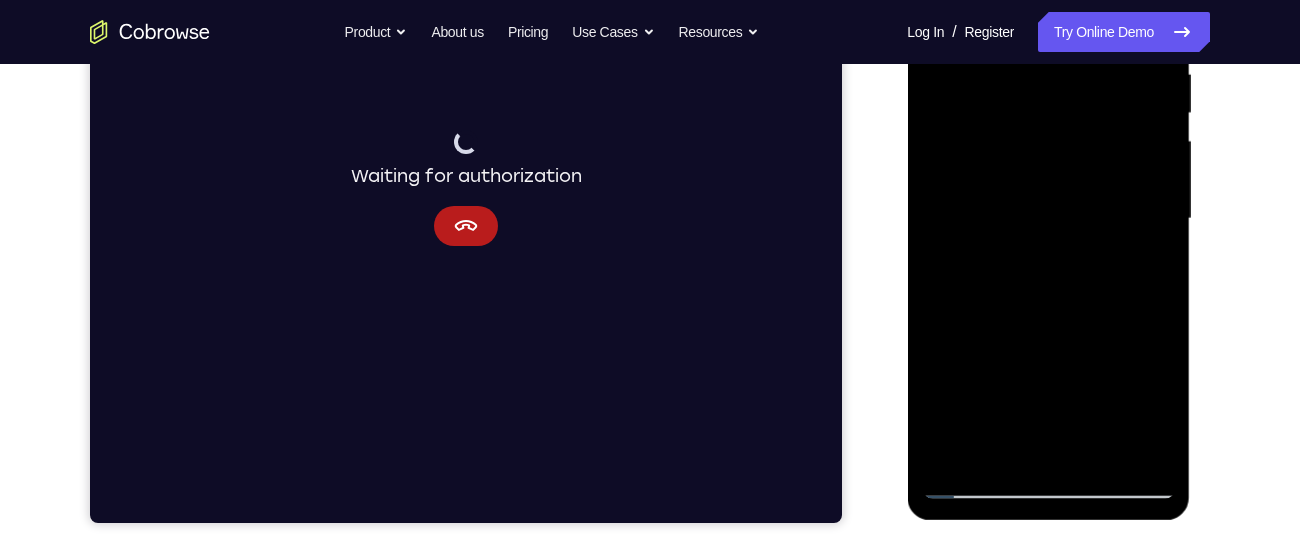 drag, startPoint x: 1102, startPoint y: 444, endPoint x: 1046, endPoint y: 231, distance: 220.23851 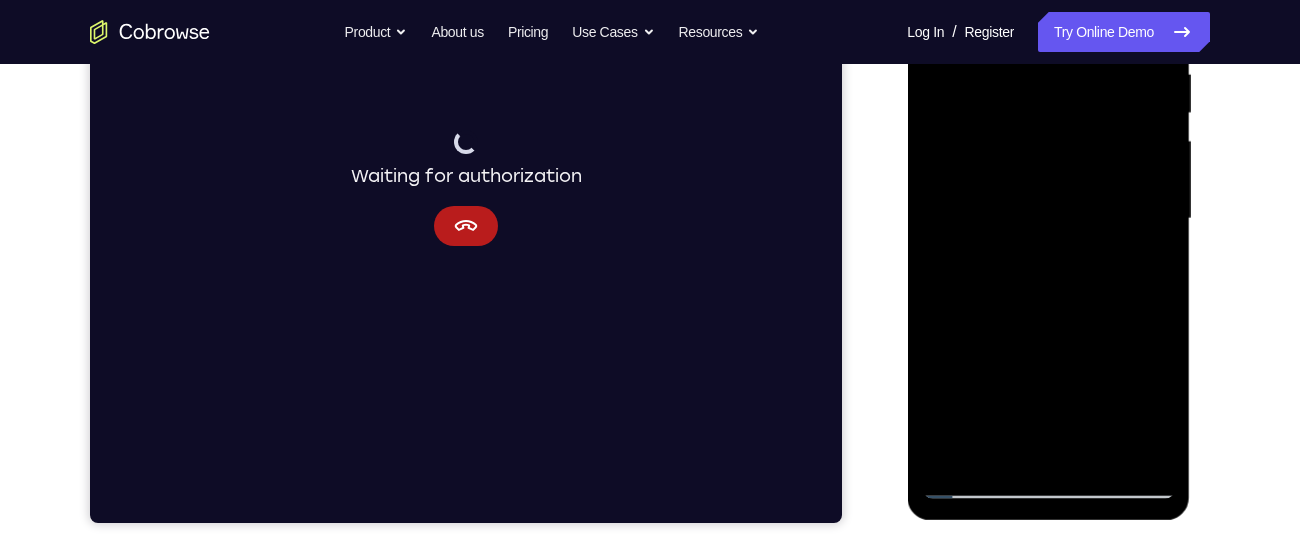 drag, startPoint x: 1054, startPoint y: 318, endPoint x: 1048, endPoint y: 256, distance: 62.289646 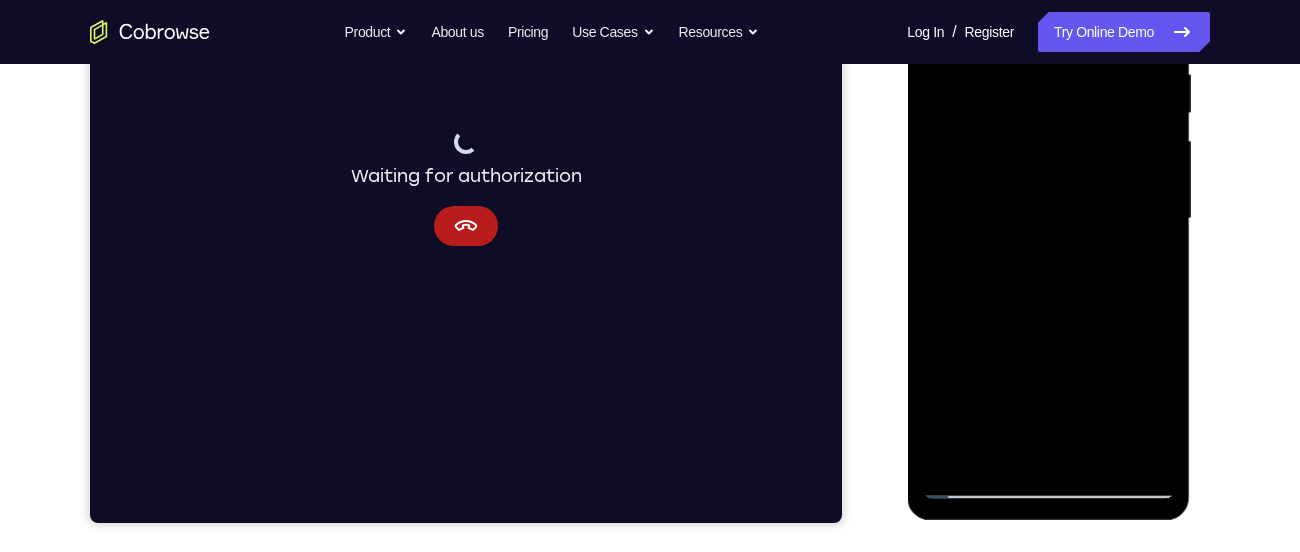 drag, startPoint x: 1098, startPoint y: 432, endPoint x: 1074, endPoint y: 259, distance: 174.6568 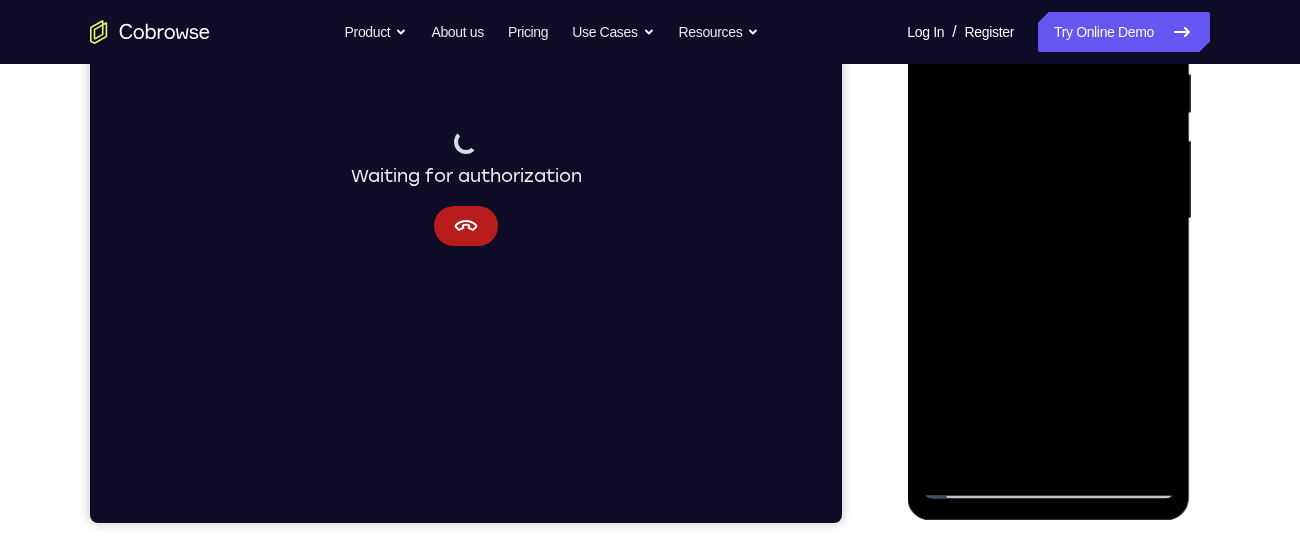 drag, startPoint x: 1078, startPoint y: 379, endPoint x: 1046, endPoint y: 173, distance: 208.47063 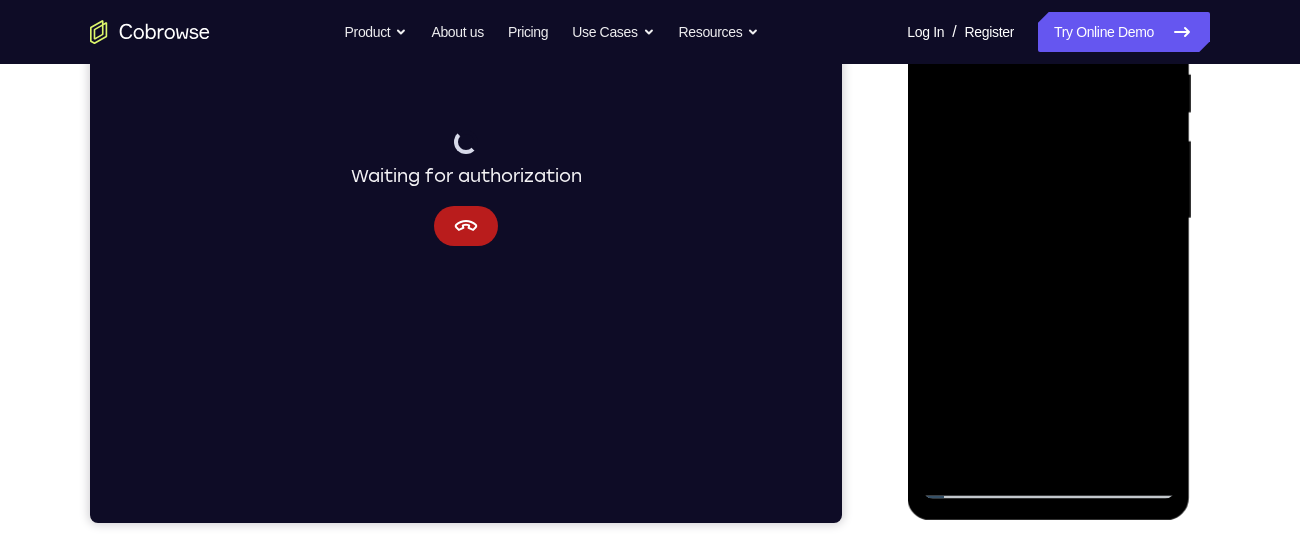 drag, startPoint x: 1090, startPoint y: 441, endPoint x: 1058, endPoint y: 223, distance: 220.3361 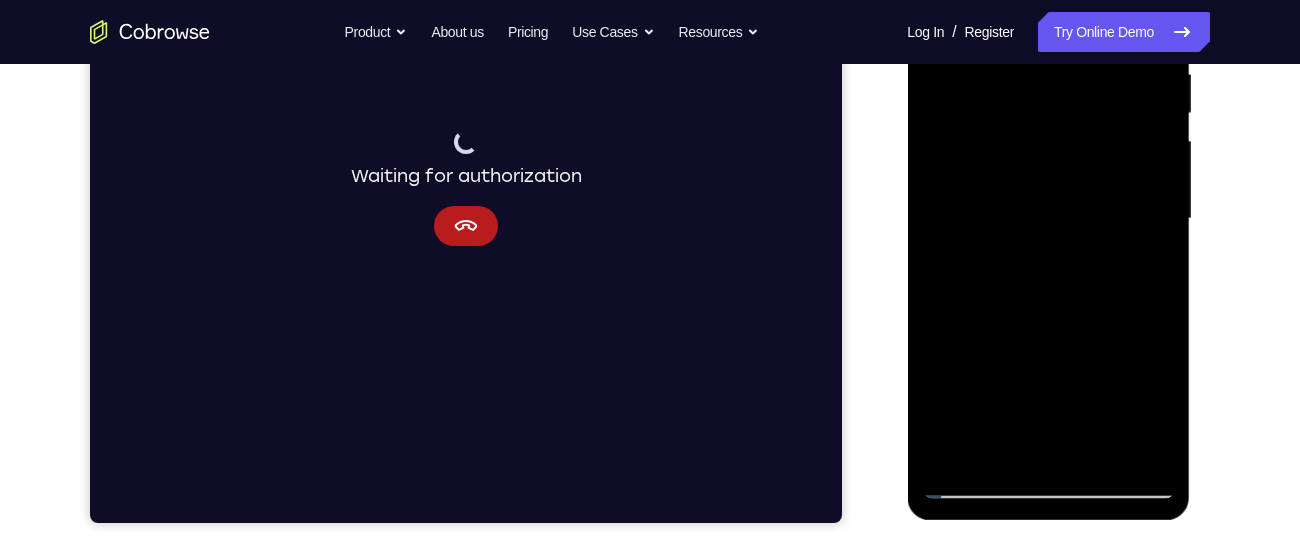 drag, startPoint x: 1099, startPoint y: 445, endPoint x: 1045, endPoint y: 171, distance: 279.27048 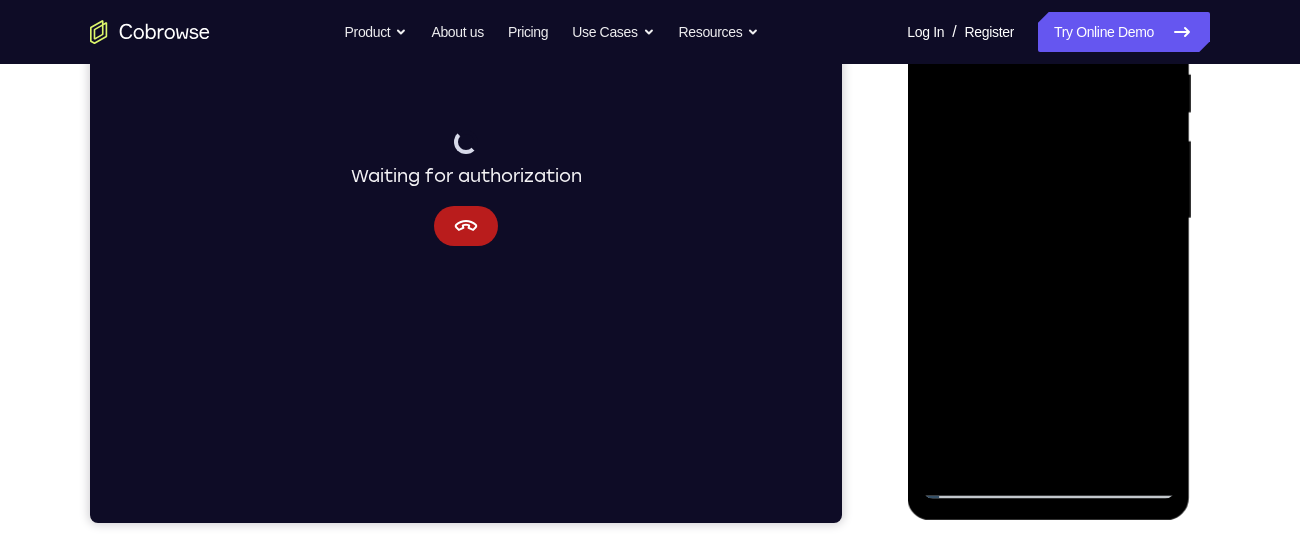 drag, startPoint x: 1093, startPoint y: 421, endPoint x: 1020, endPoint y: 130, distance: 300.01666 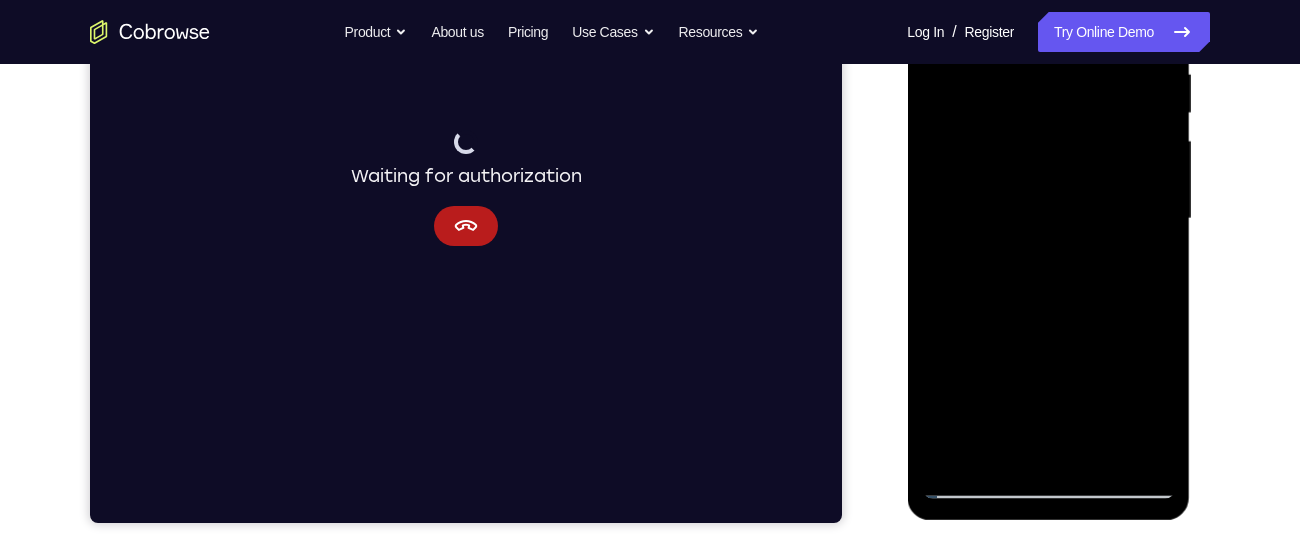 drag, startPoint x: 1037, startPoint y: 221, endPoint x: 1042, endPoint y: 268, distance: 47.26521 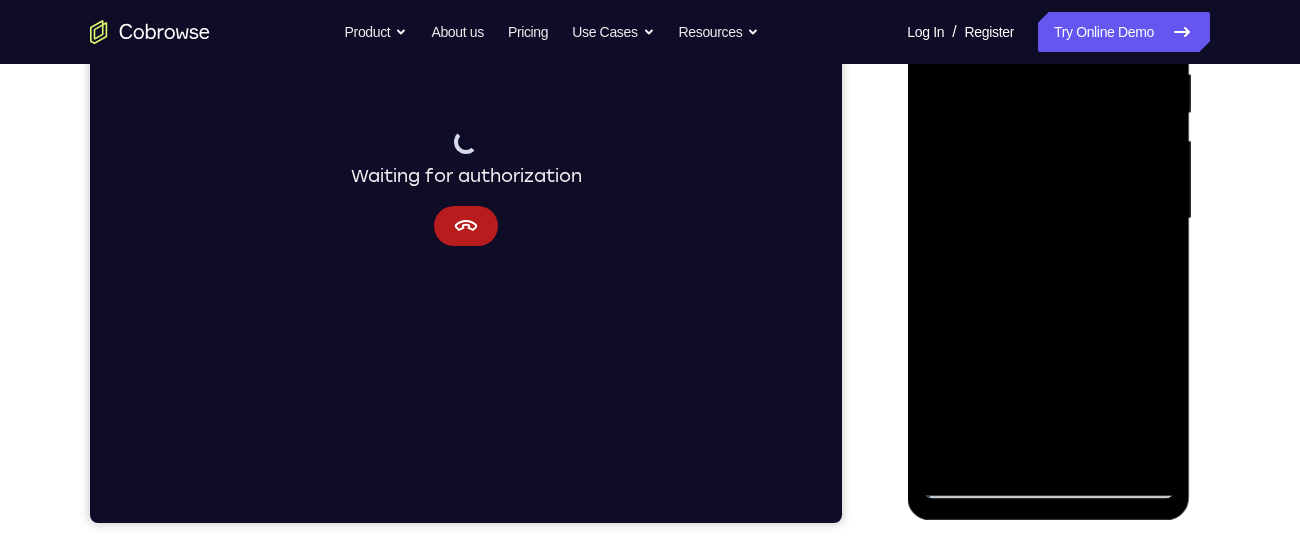 scroll, scrollTop: 307, scrollLeft: 0, axis: vertical 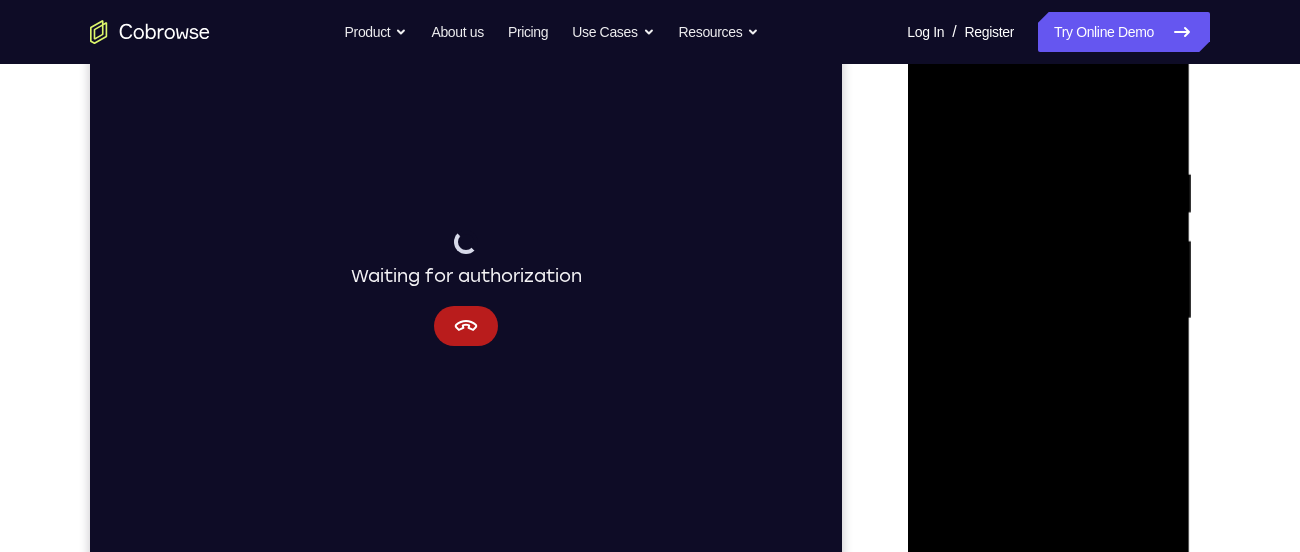 click at bounding box center [1048, 319] 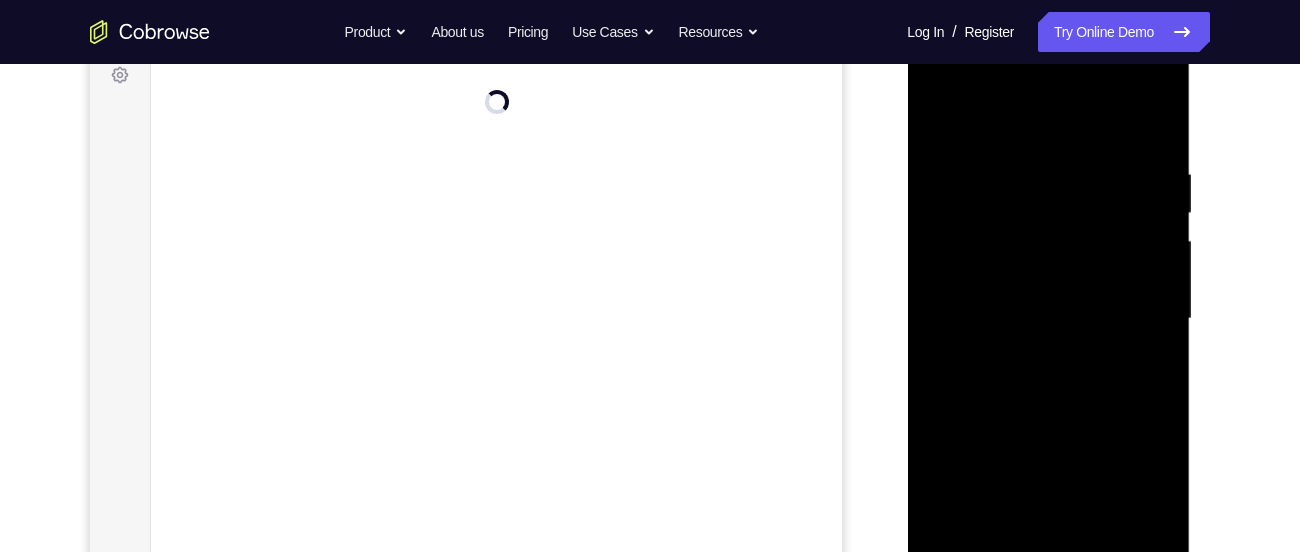 click at bounding box center (1048, 319) 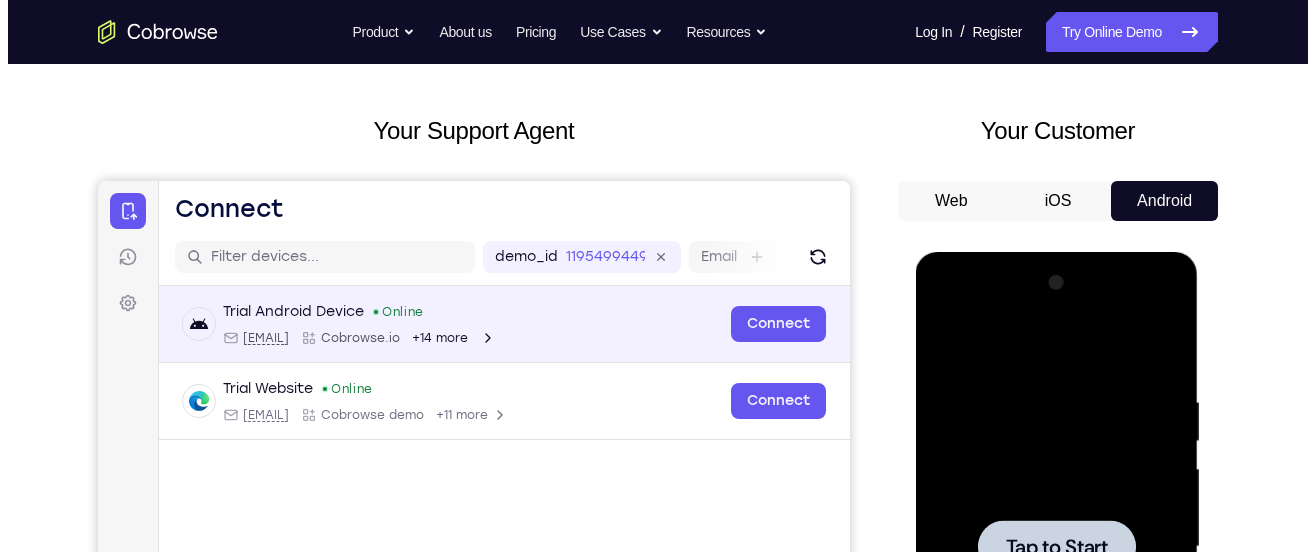 scroll, scrollTop: 0, scrollLeft: 0, axis: both 